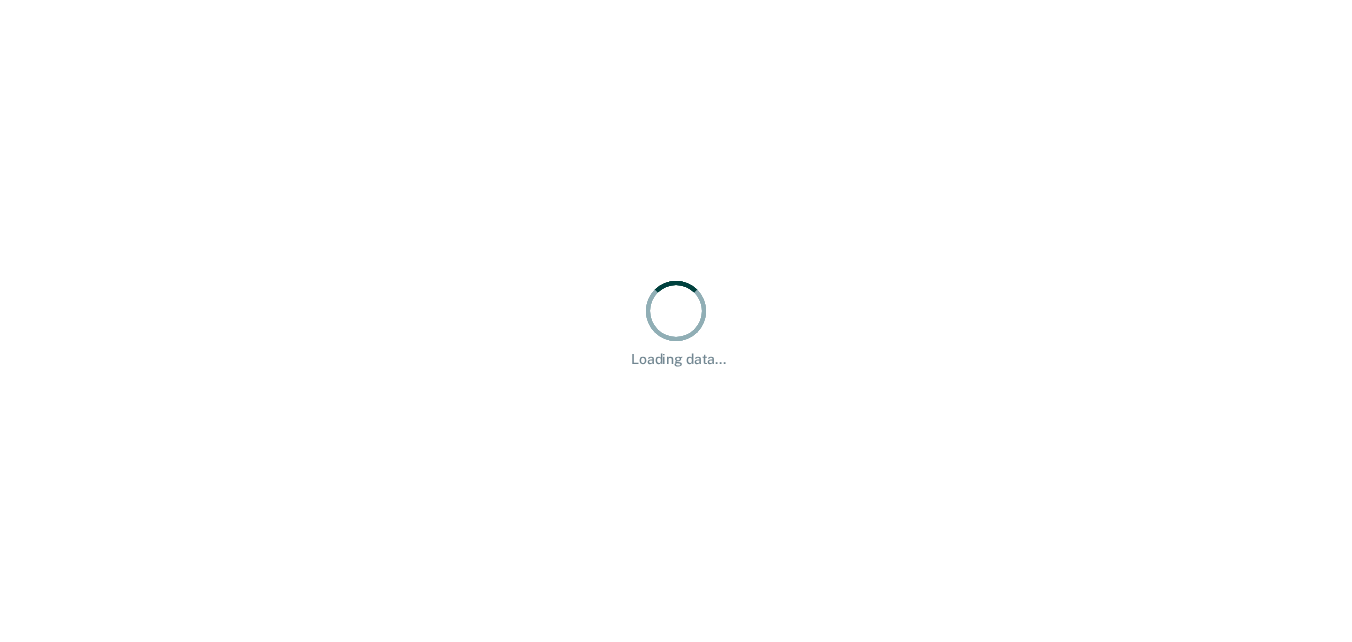 scroll, scrollTop: 0, scrollLeft: 0, axis: both 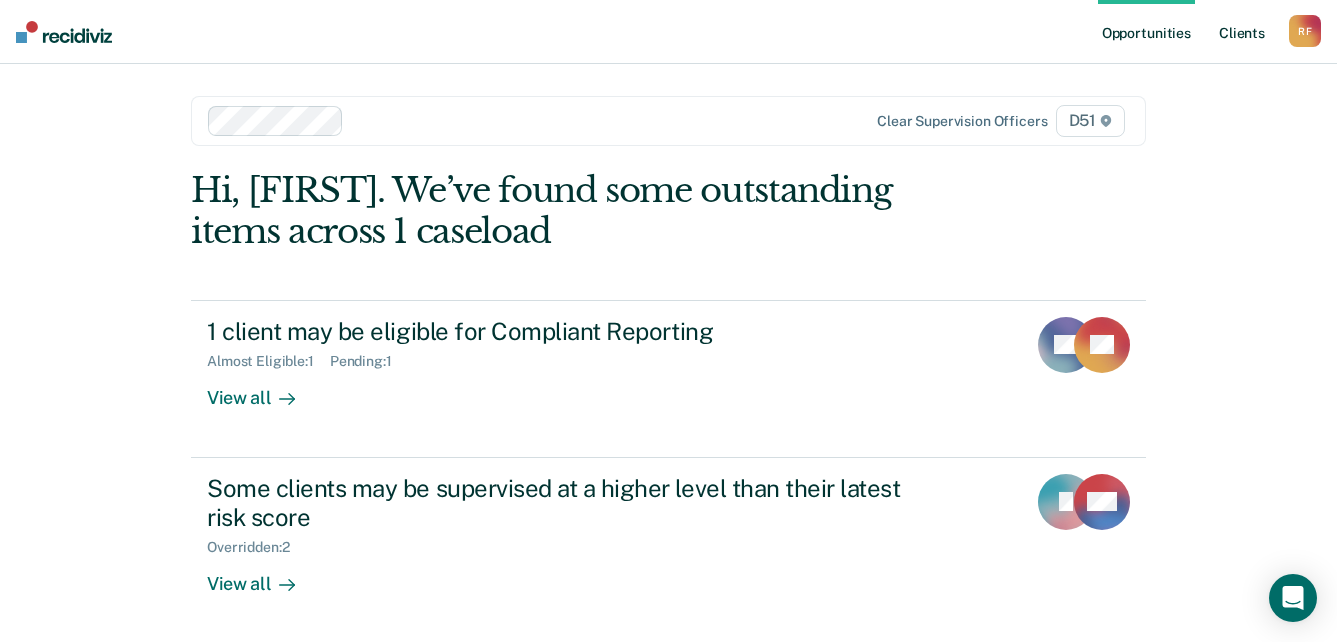 click on "Client s" at bounding box center (1242, 32) 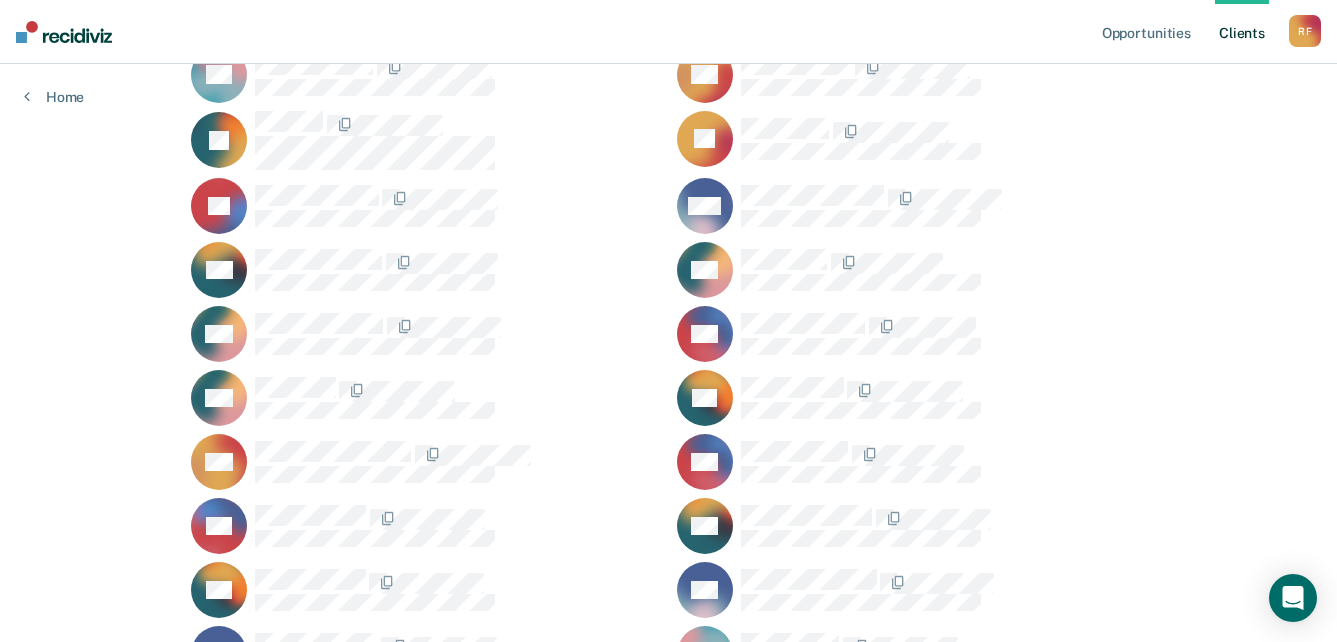 scroll, scrollTop: 1000, scrollLeft: 0, axis: vertical 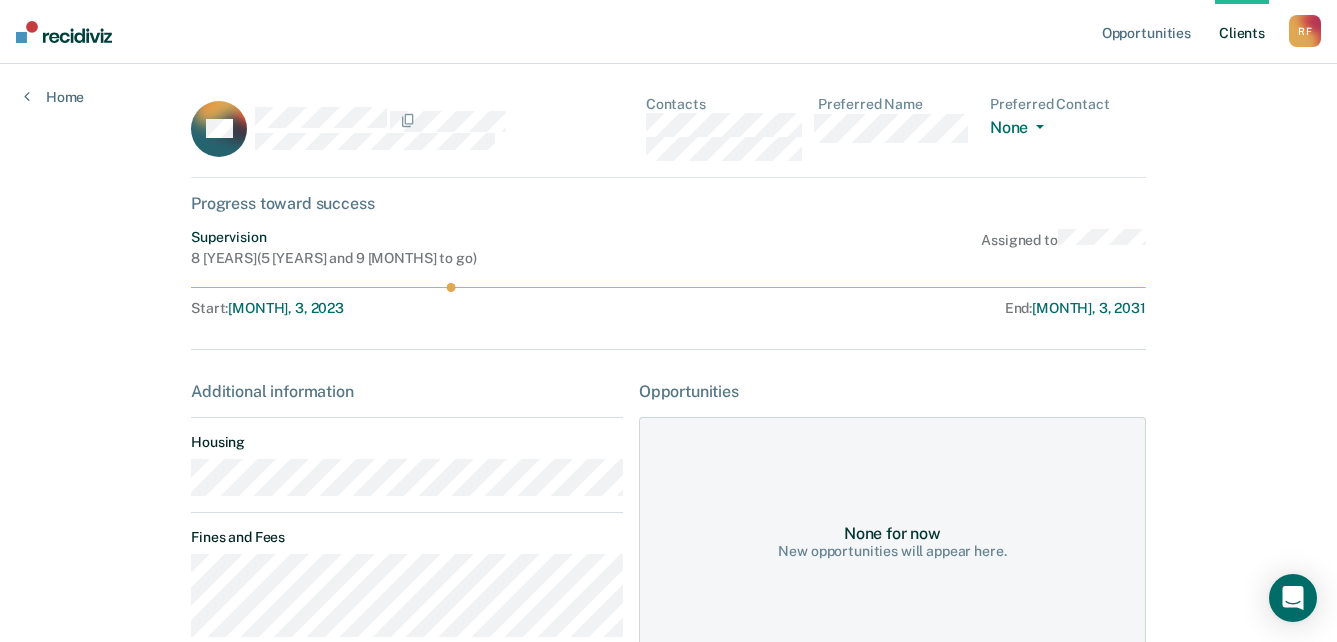 click on "BH   Contacts Preferred Name Preferred Contact None Call Text Email None Progress toward success Supervision 8 [YEARS]  ( 5 [YEARS] and 9 [MONTHS] to go ) Assigned to  Start :  [MONTH], 3, 2023 End :  [MONTH], 3, 2031 Additional information Housing   Fines and Fees Probation Special Conditions Parole Special Conditions Opportunities None for now New opportunities will appear here." at bounding box center (668, 595) 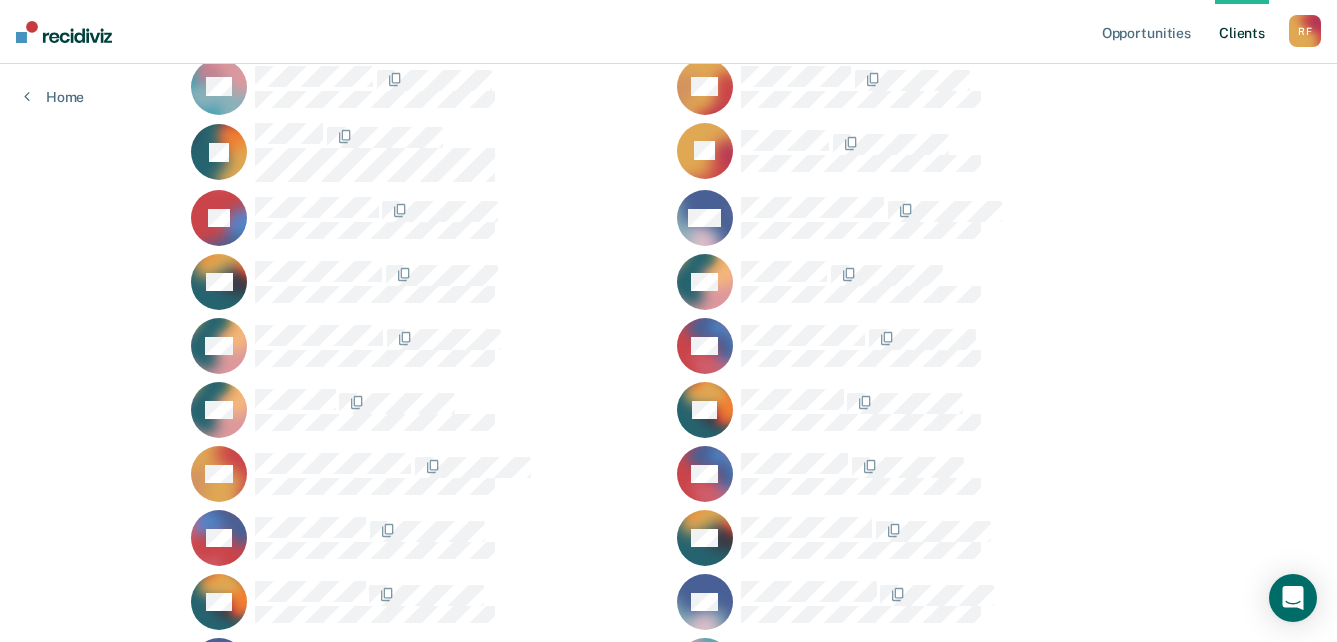 scroll, scrollTop: 900, scrollLeft: 0, axis: vertical 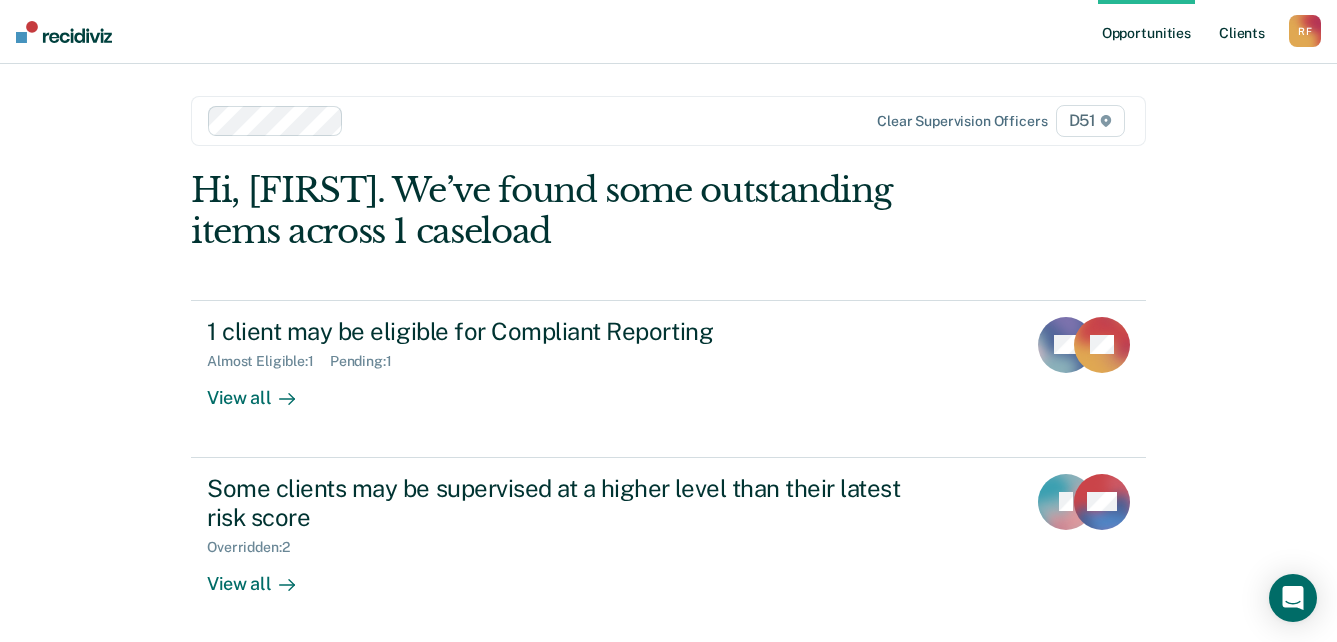 click on "Client s" at bounding box center (1242, 32) 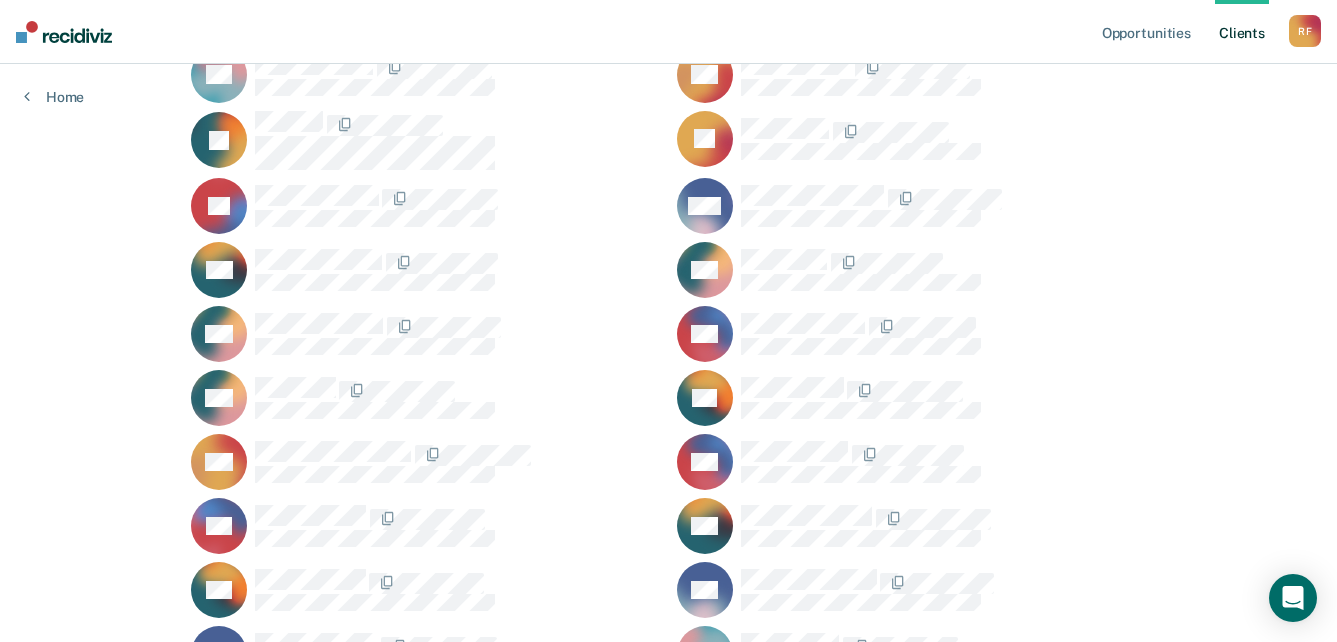 scroll, scrollTop: 1000, scrollLeft: 0, axis: vertical 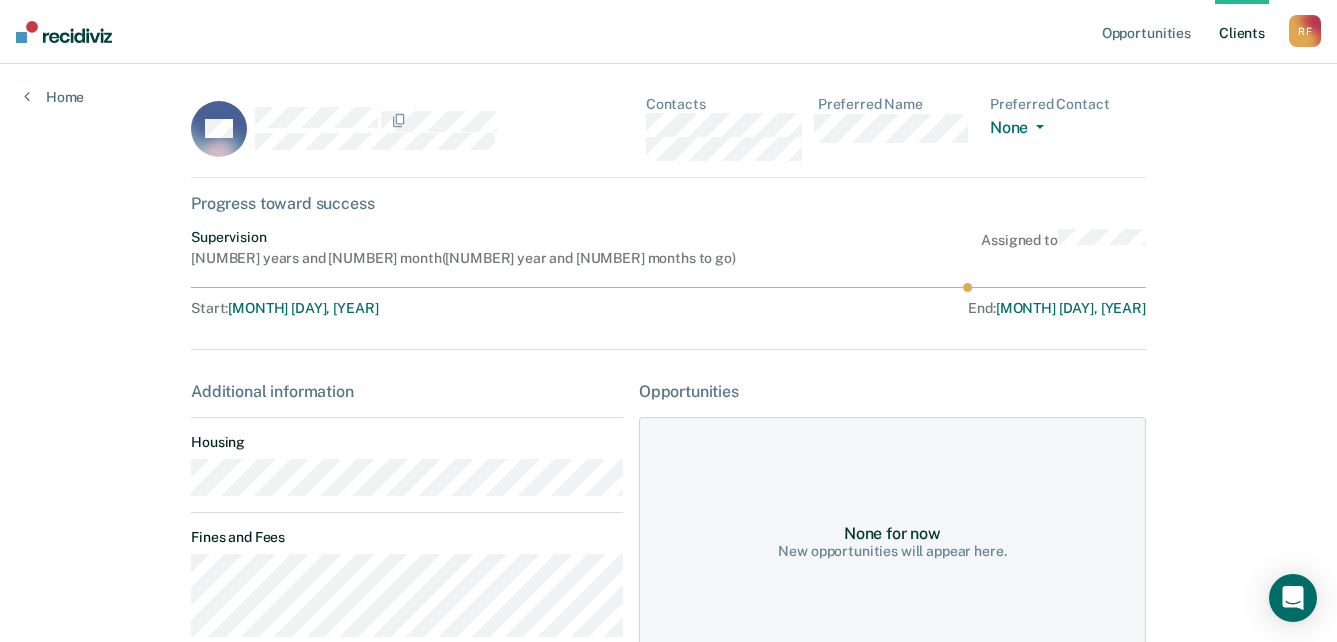 click on "KH   Contacts Preferred Name Preferred Contact None Call Text Email None" at bounding box center [668, 137] 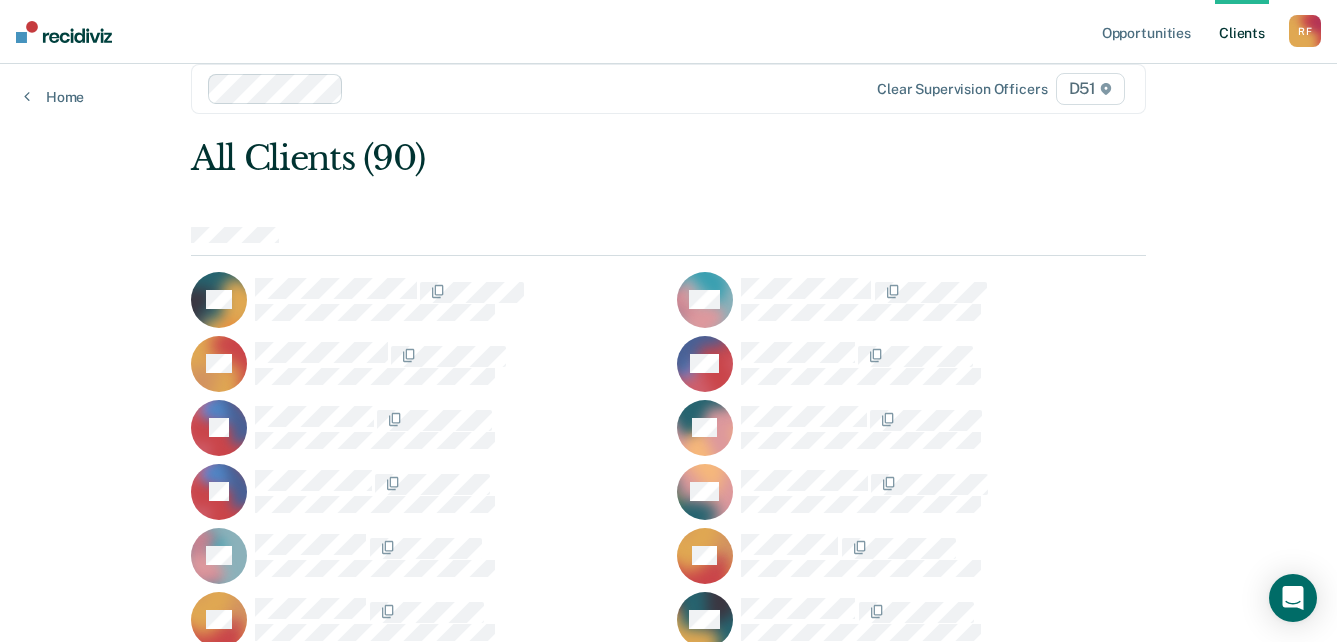 scroll, scrollTop: 0, scrollLeft: 0, axis: both 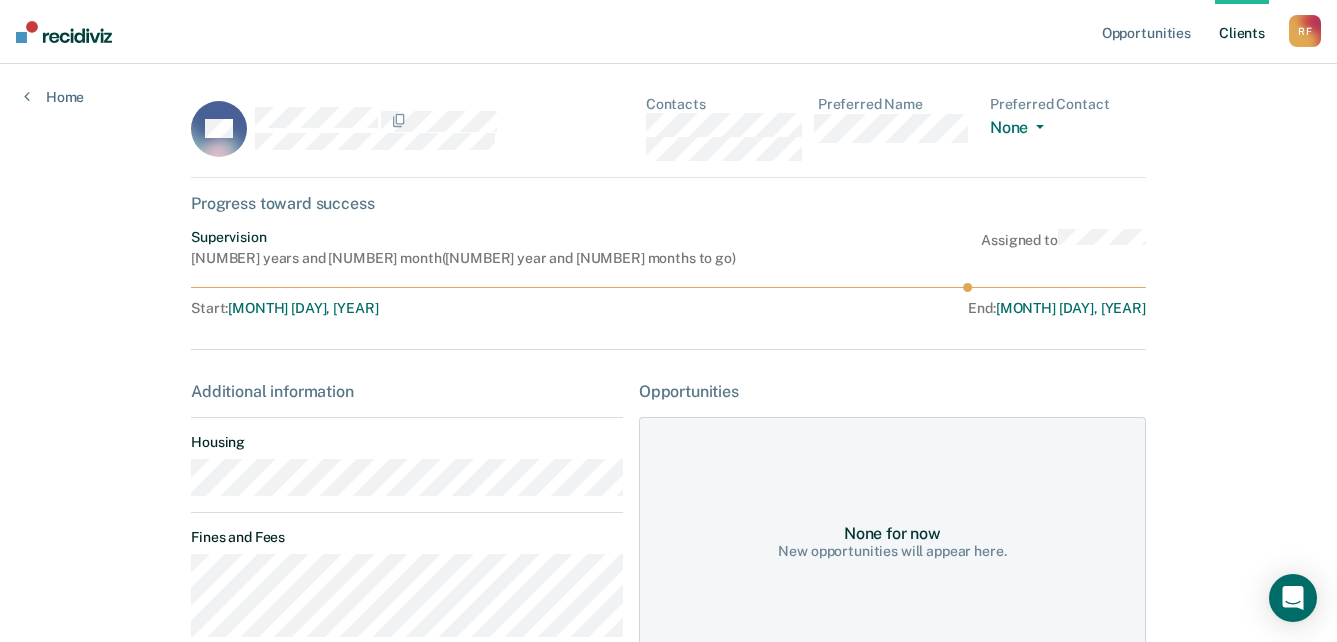 click on "KH   Contacts Preferred Name Preferred Contact None Call Text Email None" at bounding box center (668, 137) 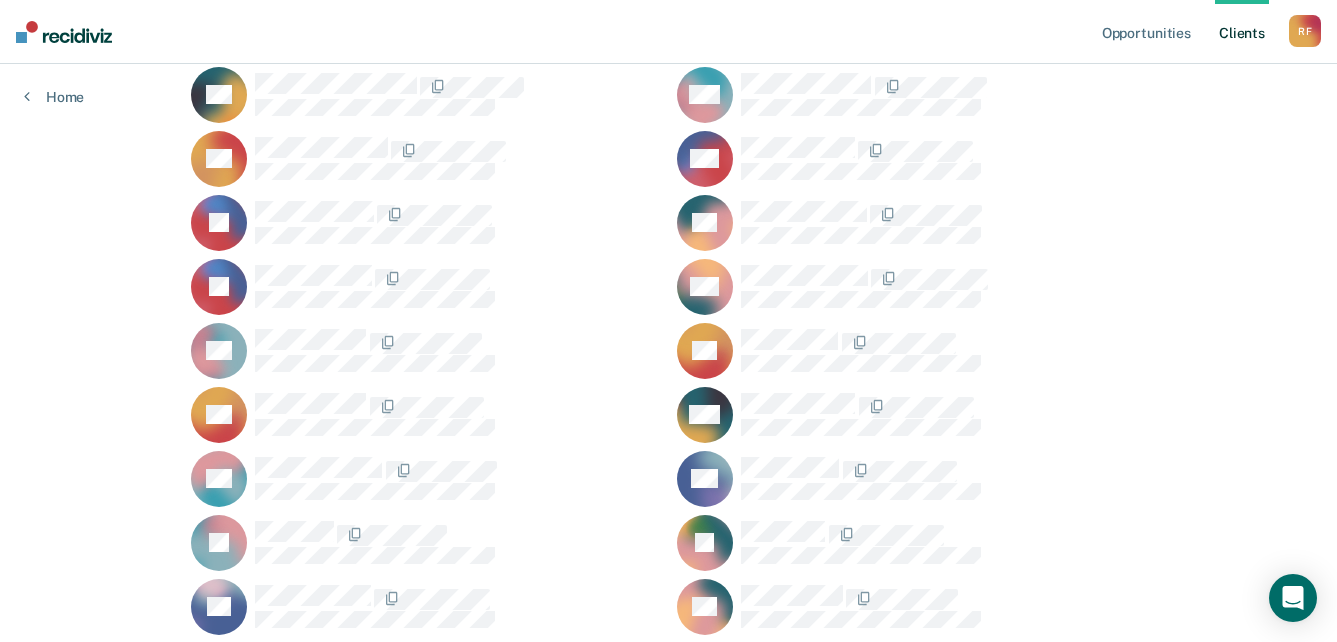 scroll, scrollTop: 100, scrollLeft: 0, axis: vertical 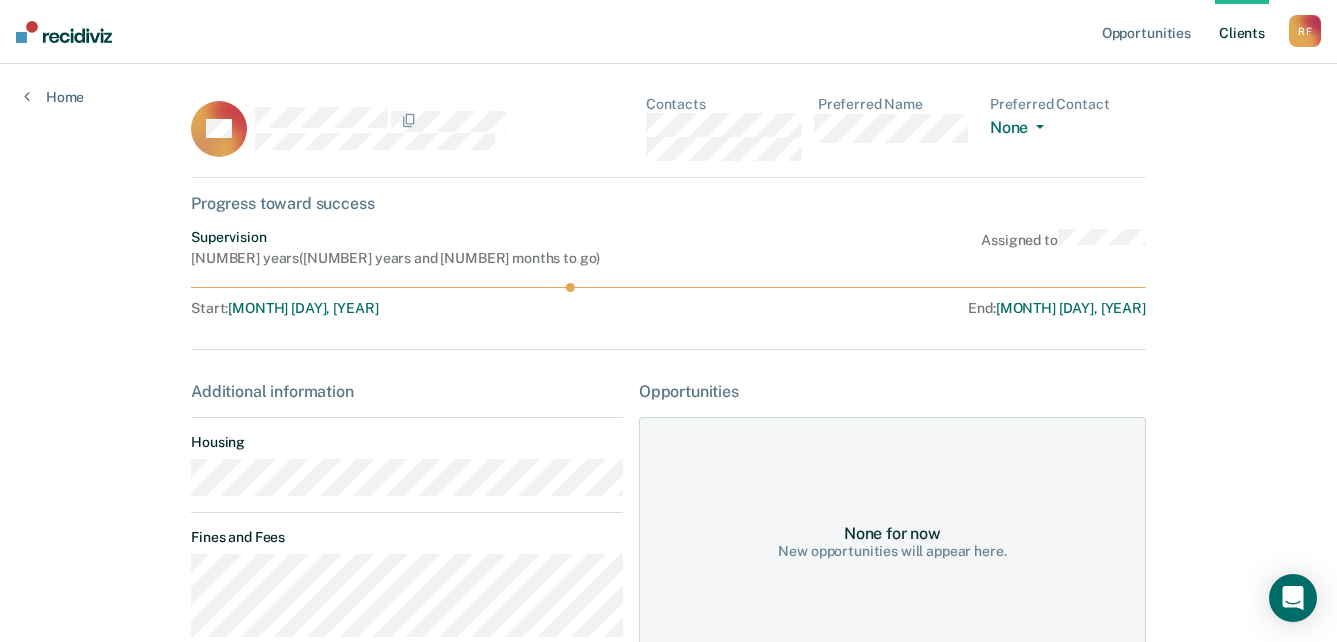 click on "DA   Contacts Preferred Name Preferred Contact None Call Text Email None" at bounding box center [668, 137] 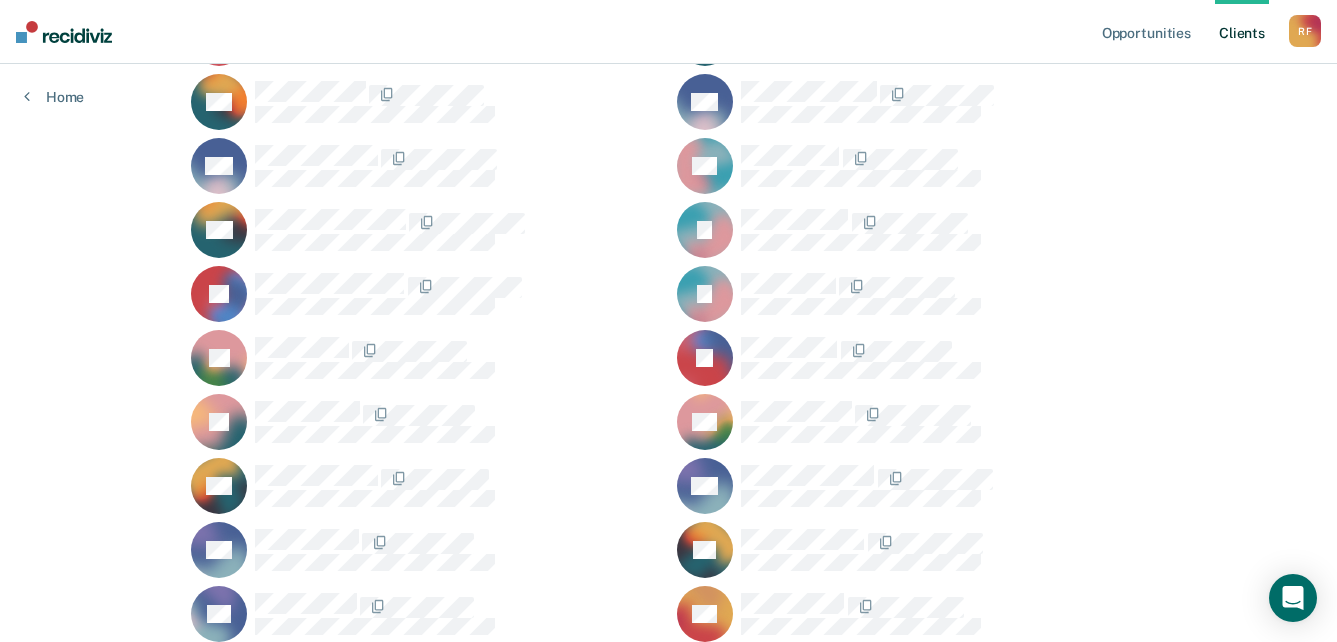 scroll, scrollTop: 1500, scrollLeft: 0, axis: vertical 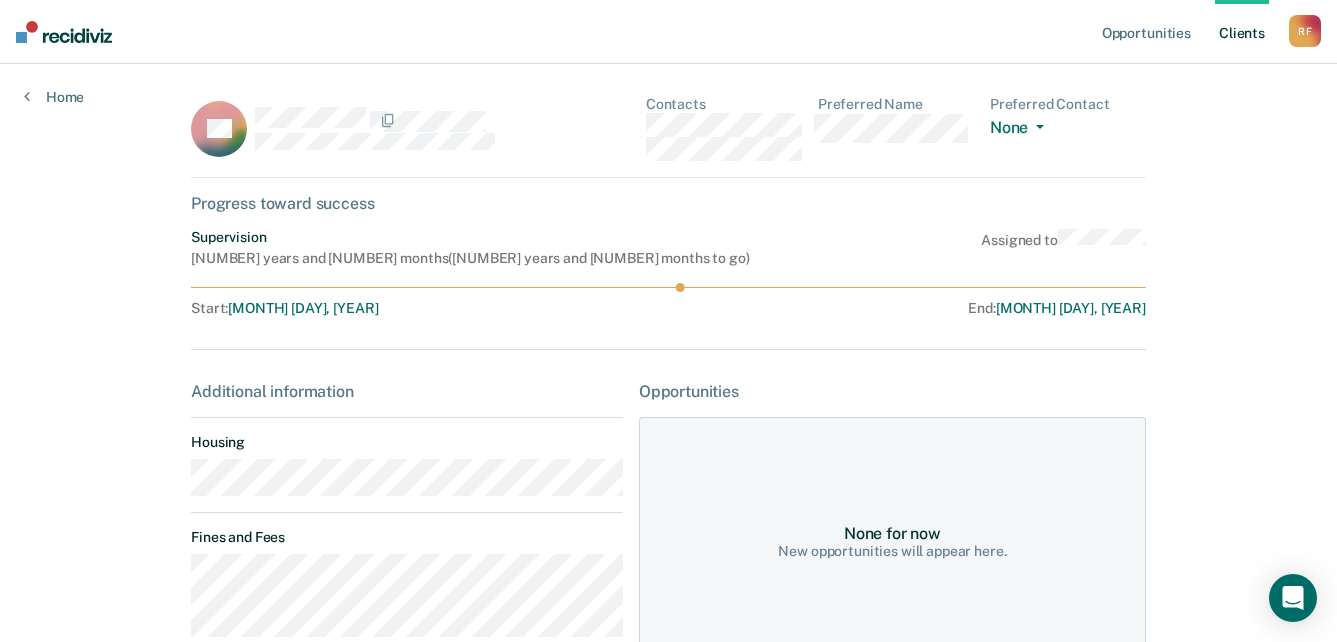 click on "PK   Contacts Preferred Name Preferred Contact None Call Text Email None Progress toward success Supervision 13 years and 7 months  ( 6 years and 7 months to go ) Assigned to  Start :  Jul 11, 2018 End :  Mar 1, 2032 Additional information Housing   Fines and Fees Probation Special Conditions Parole Special Conditions Opportunities None for now New opportunities will appear here." at bounding box center (668, 593) 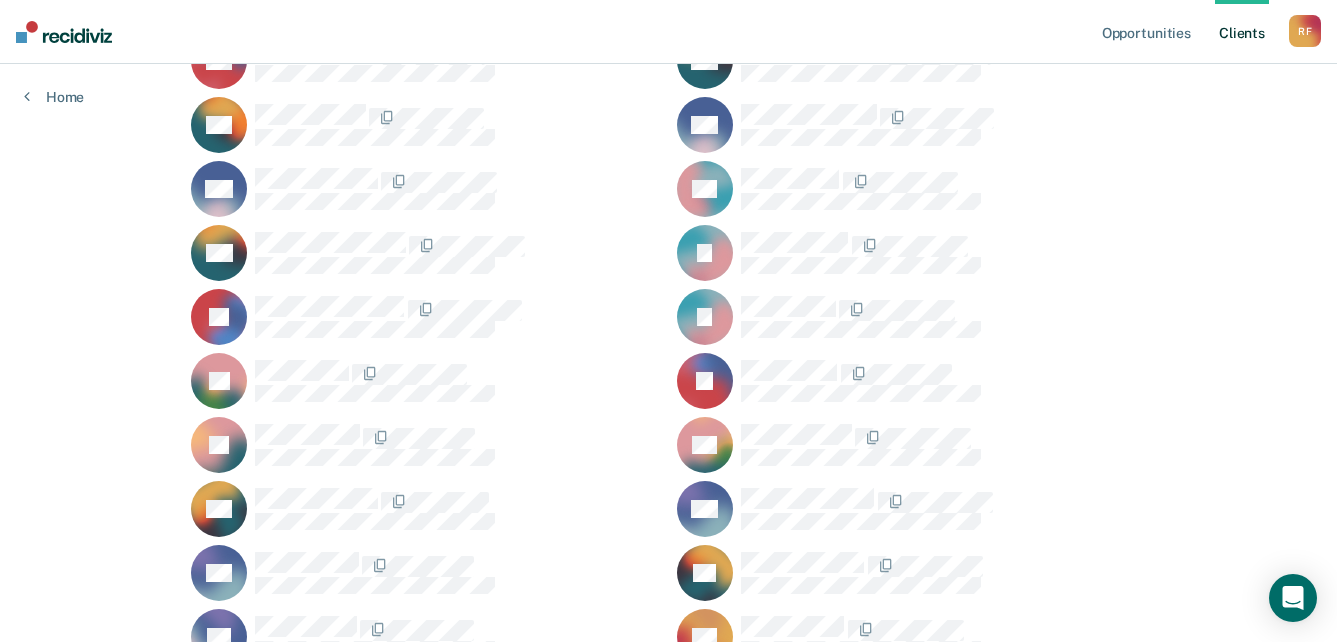scroll, scrollTop: 1400, scrollLeft: 0, axis: vertical 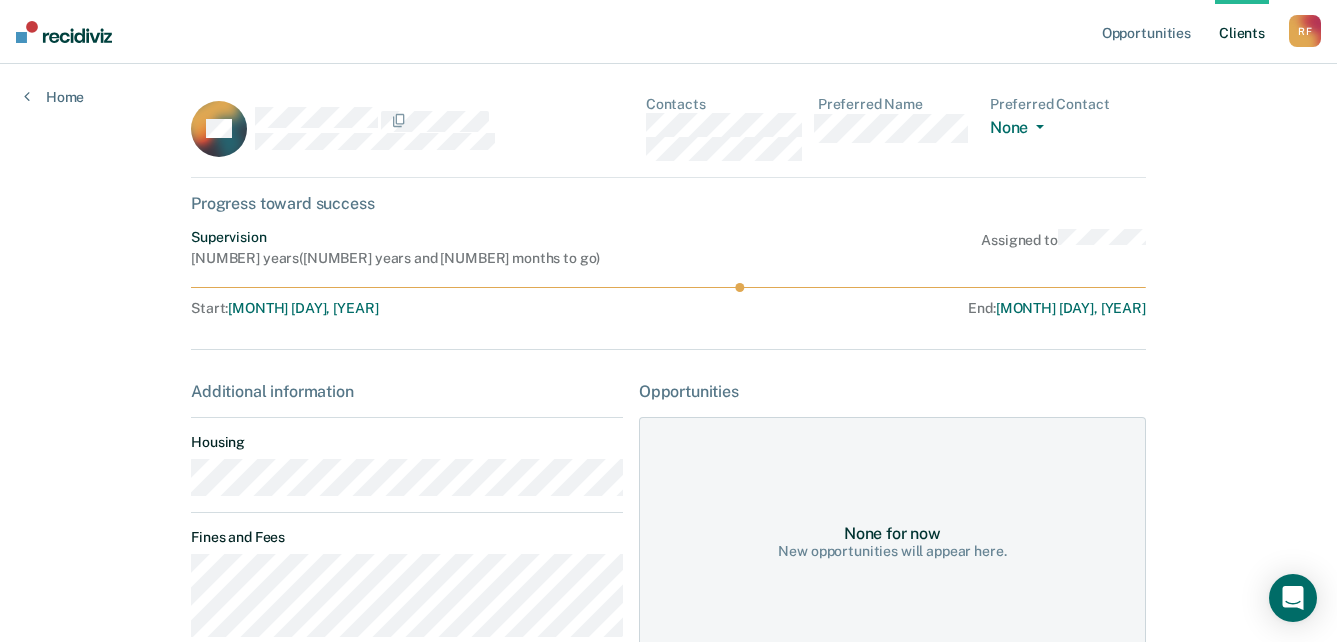 click on "KK   Contacts Preferred Name Preferred Contact None Call Text Email None" at bounding box center (668, 137) 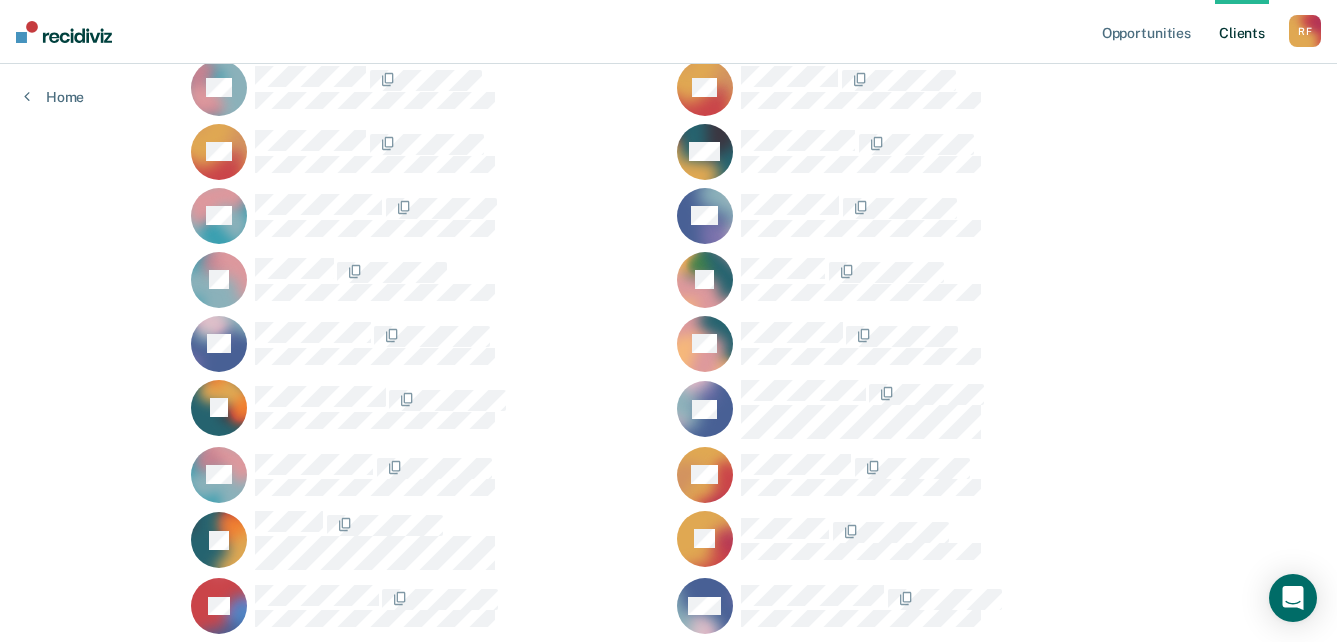 scroll, scrollTop: 0, scrollLeft: 0, axis: both 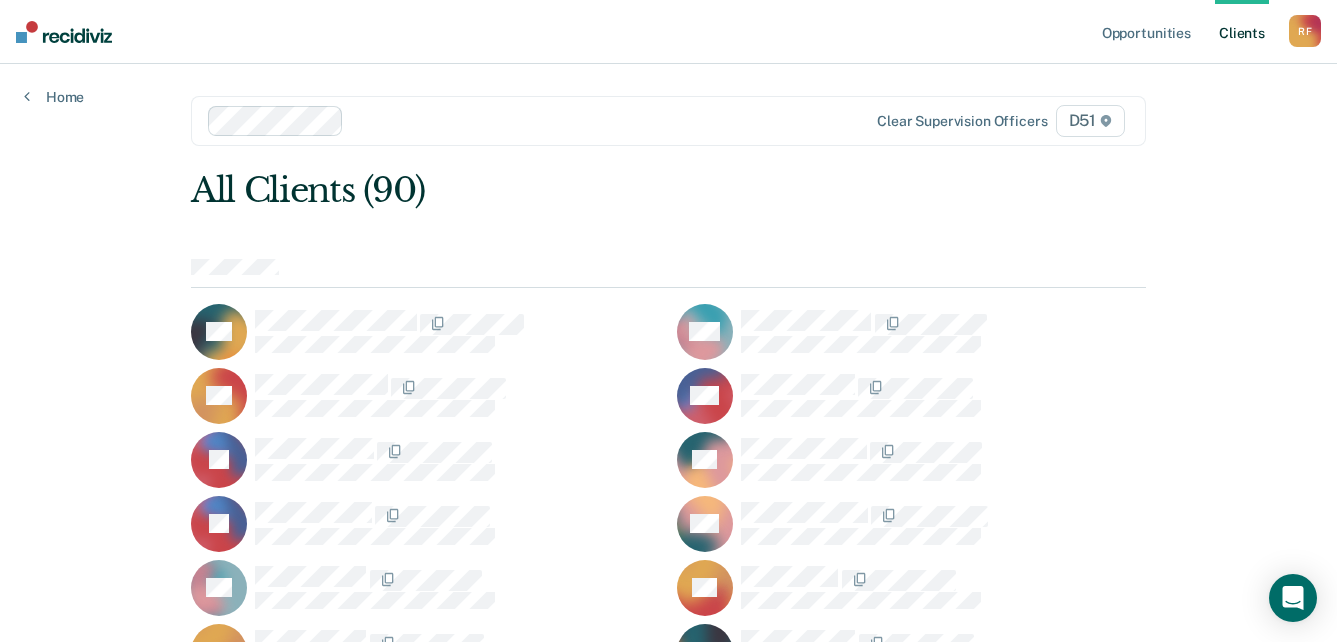 click on "R F" at bounding box center (1305, 31) 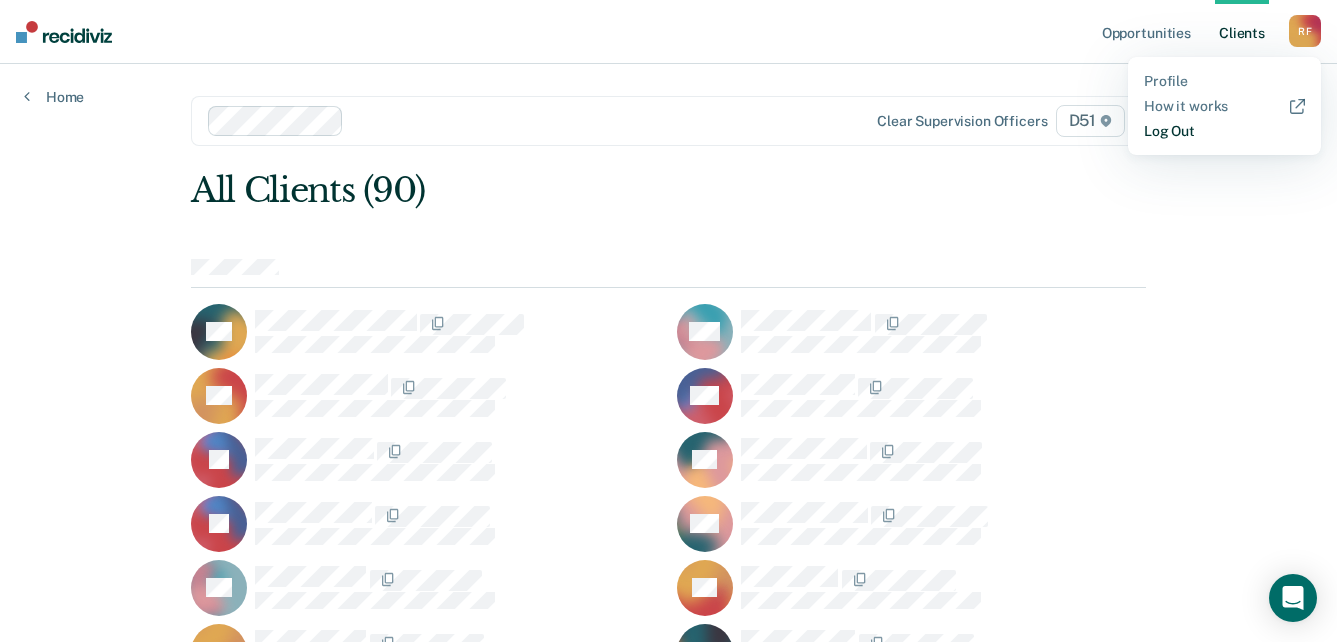 click on "Log Out" at bounding box center [1224, 131] 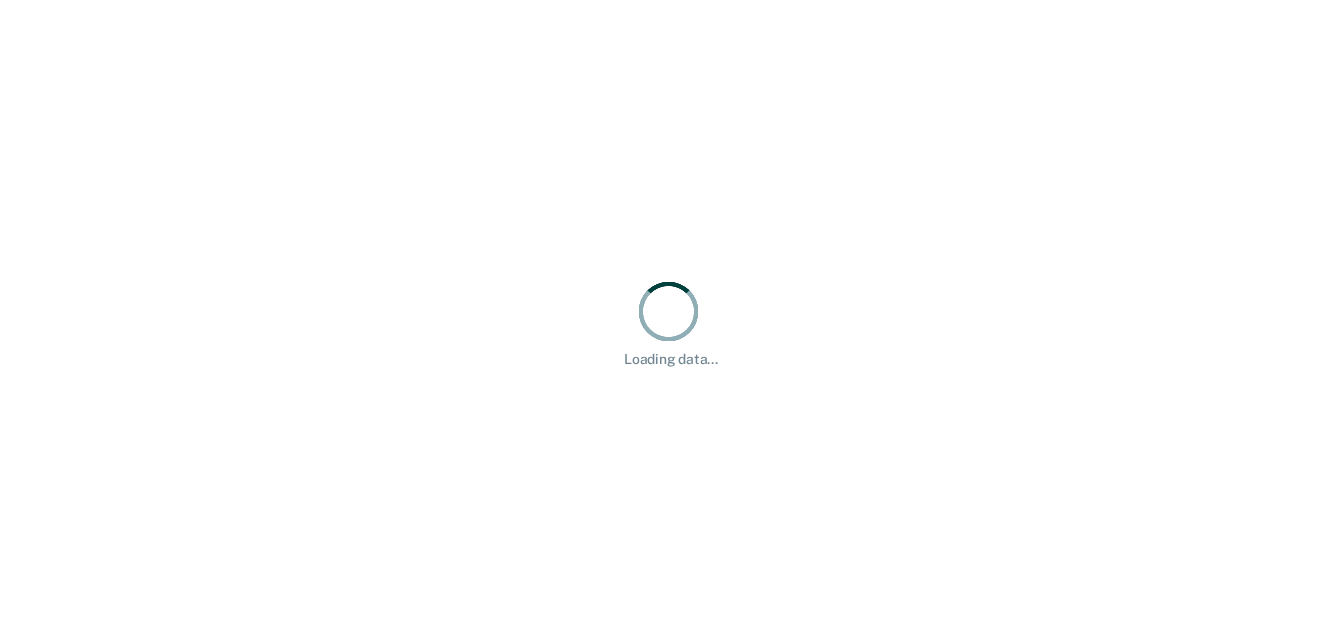 scroll, scrollTop: 0, scrollLeft: 0, axis: both 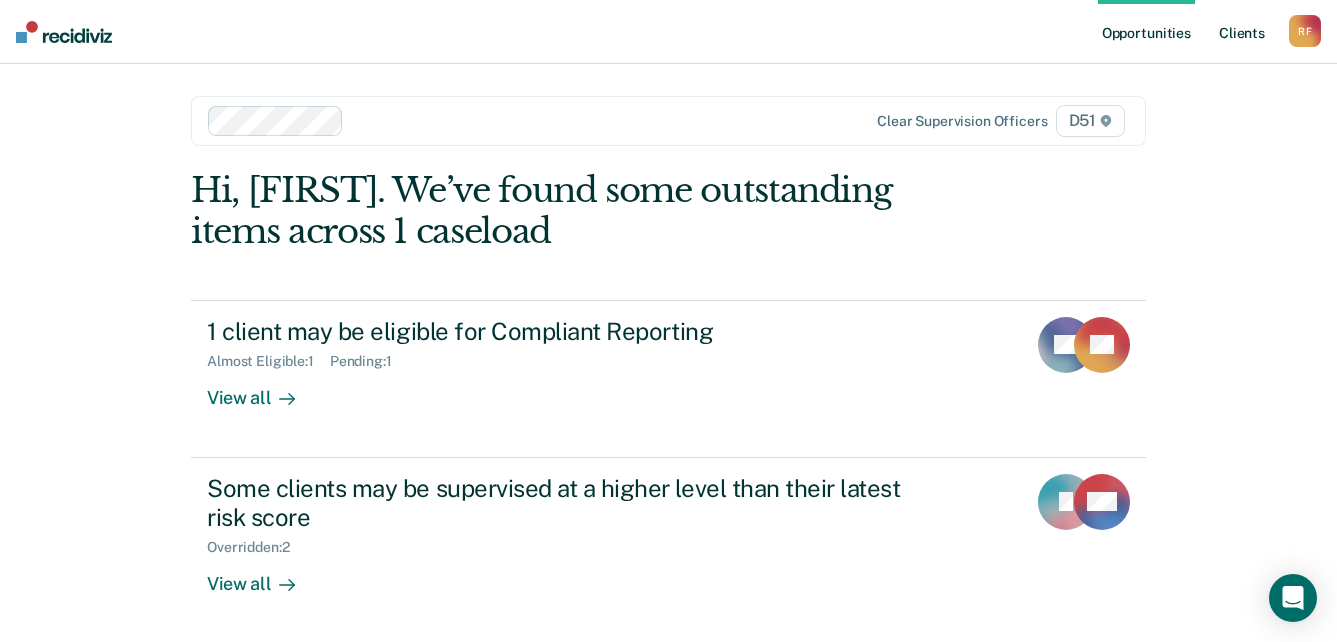 click on "Client s" at bounding box center (1242, 32) 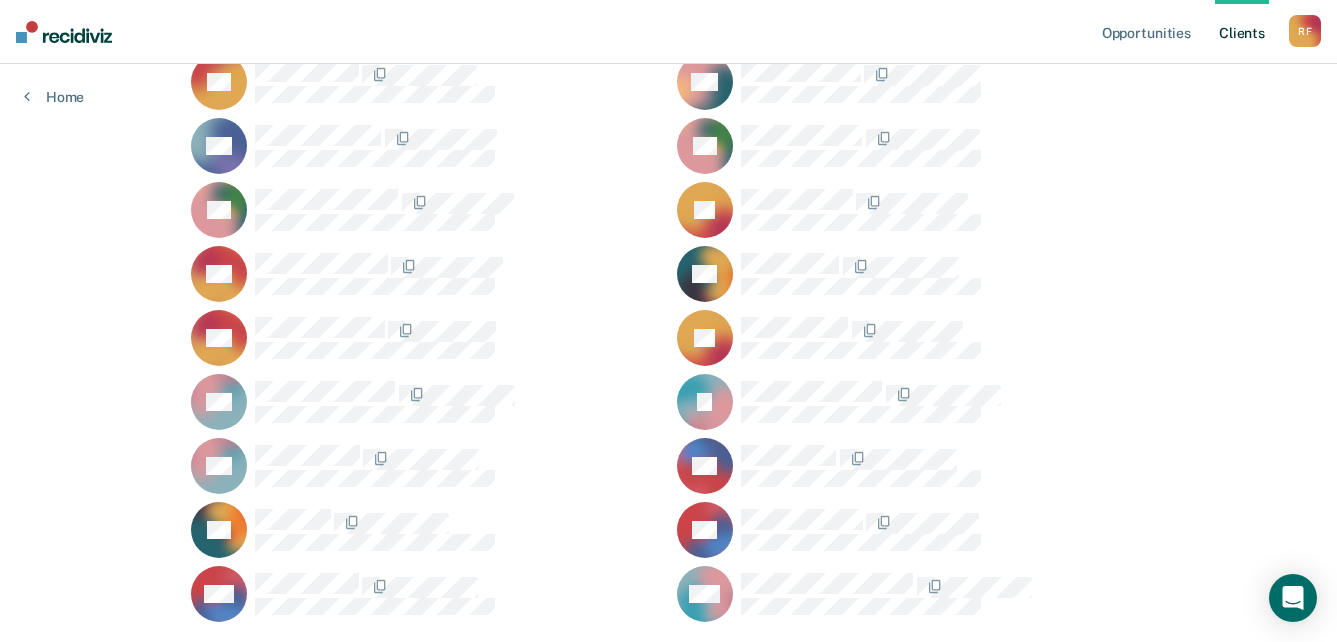 scroll, scrollTop: 2600, scrollLeft: 0, axis: vertical 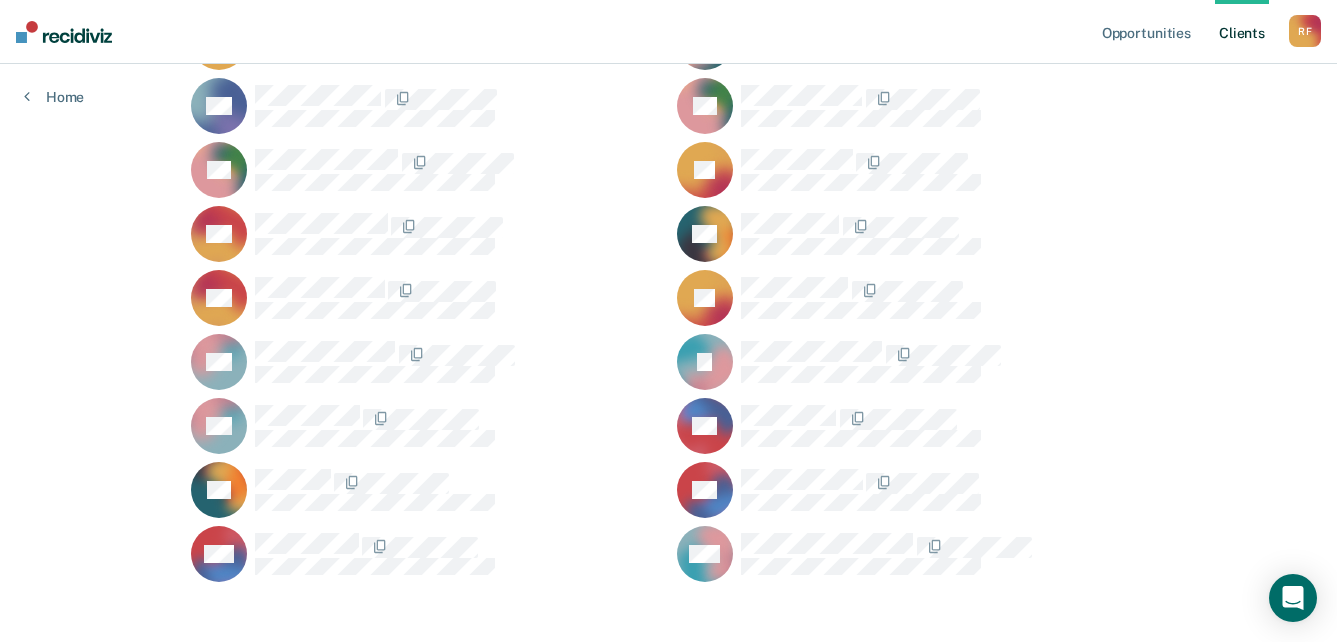 click on "R F" at bounding box center (1305, 31) 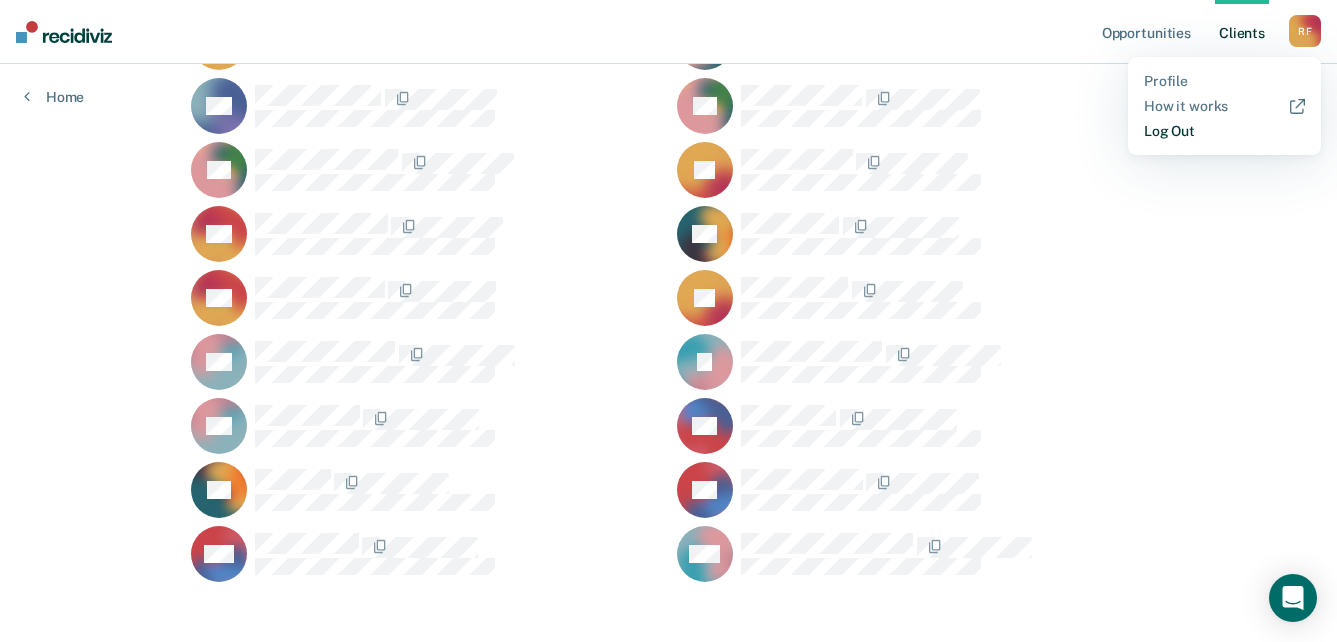 click on "Log Out" at bounding box center (1224, 131) 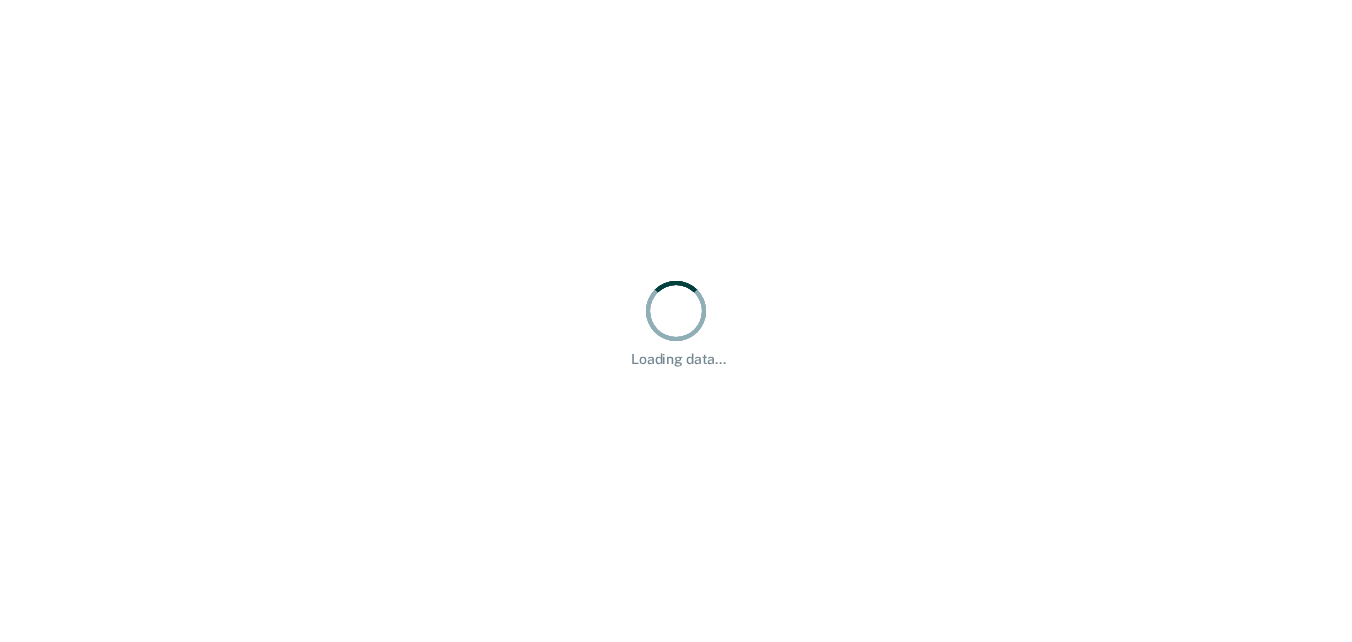 scroll, scrollTop: 0, scrollLeft: 0, axis: both 